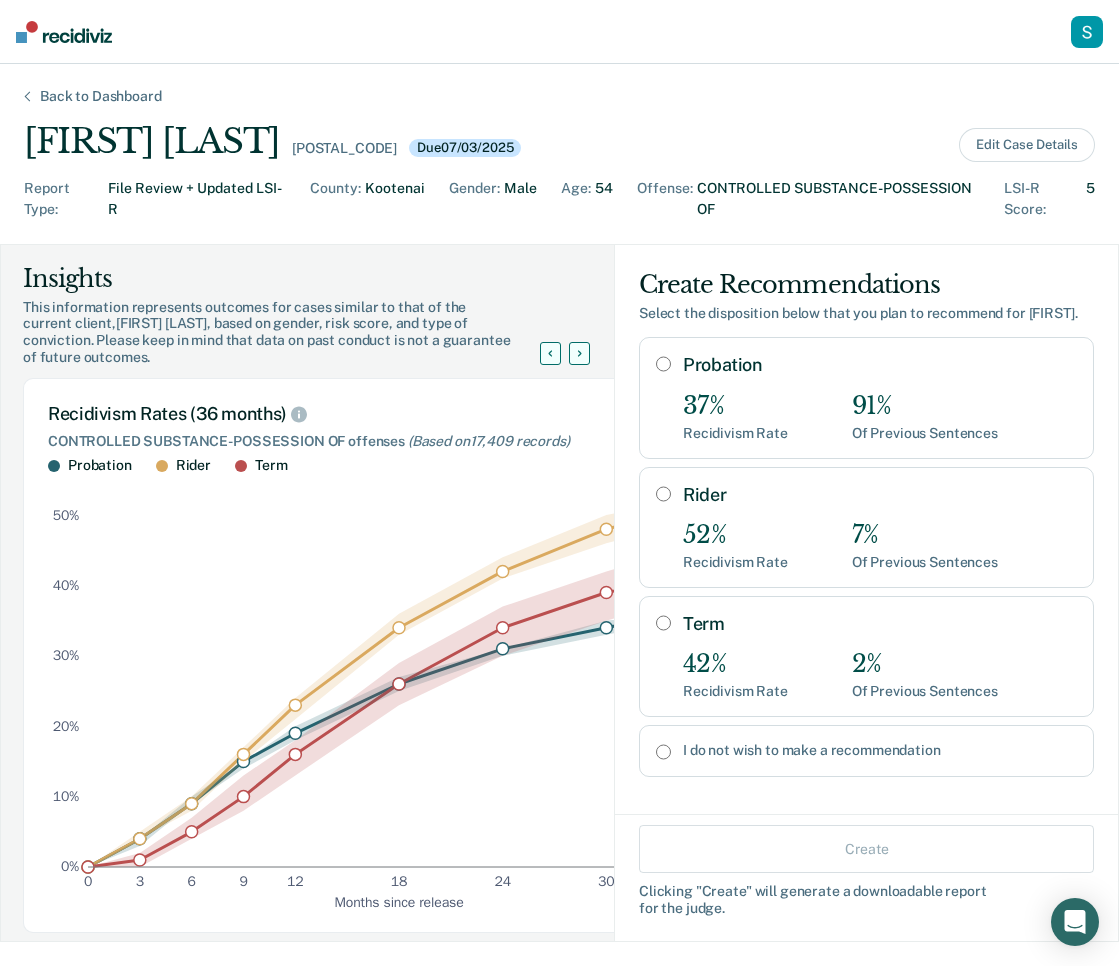 scroll, scrollTop: 0, scrollLeft: 0, axis: both 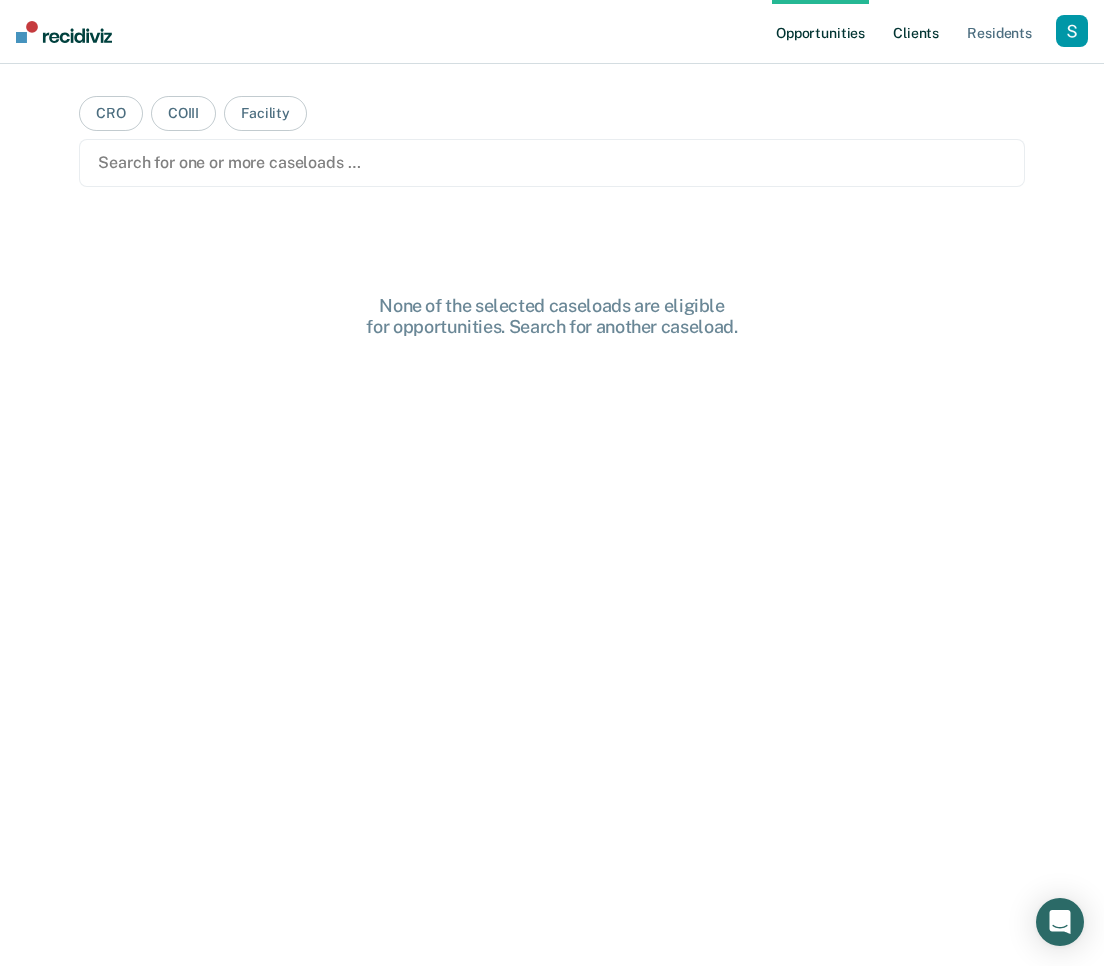 click on "Client s" at bounding box center (916, 32) 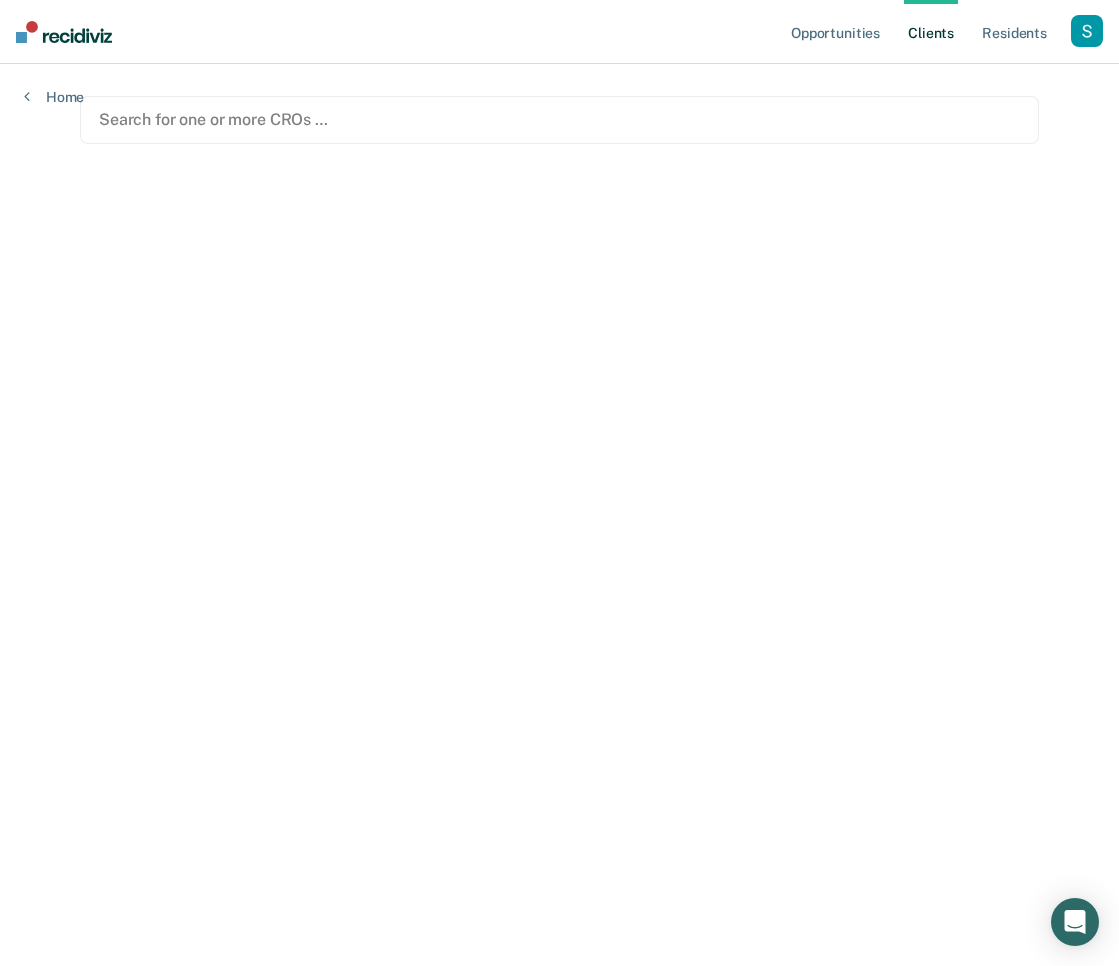 click at bounding box center (559, 119) 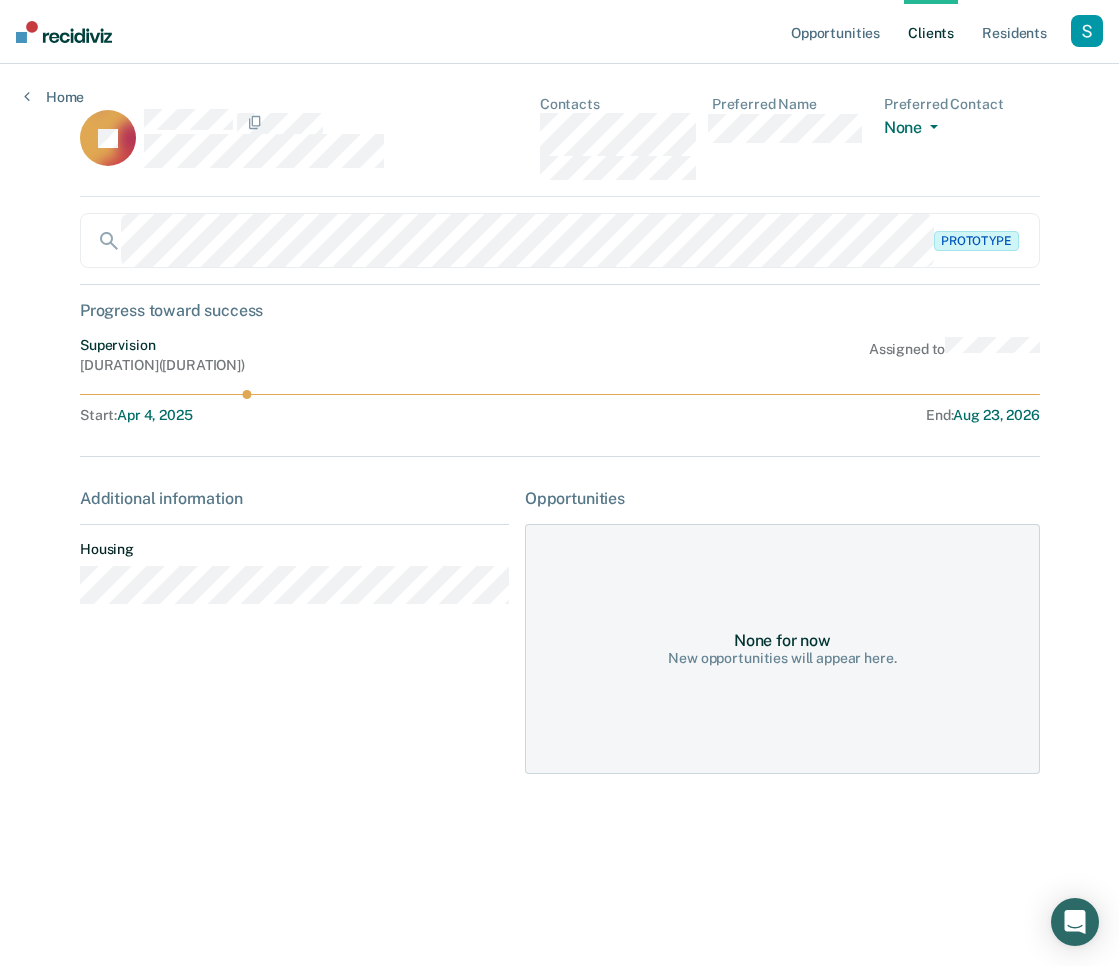 click on "JA   Contacts Preferred Name Preferred Contact None Call Text Email None" at bounding box center (560, 146) 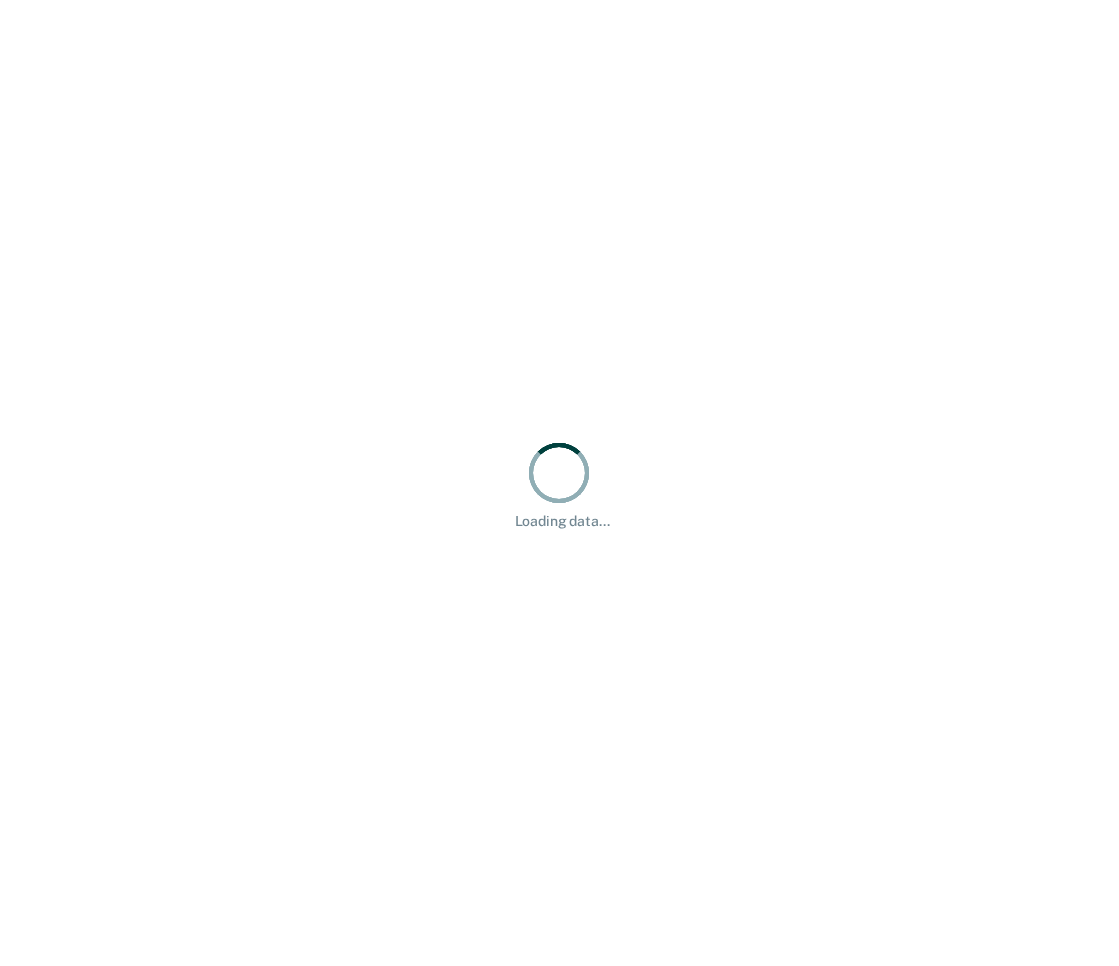 scroll, scrollTop: 0, scrollLeft: 0, axis: both 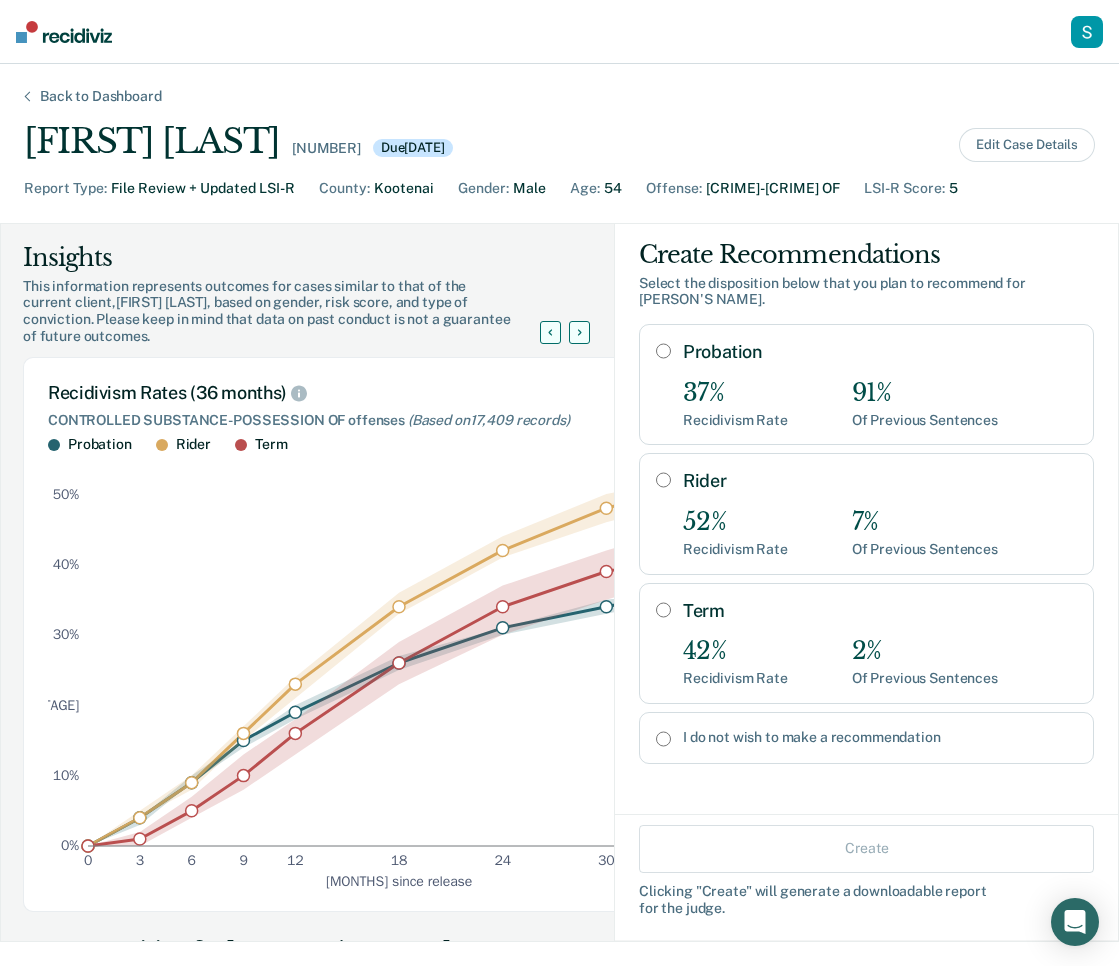 click on "Back to Dashboard" at bounding box center [101, 96] 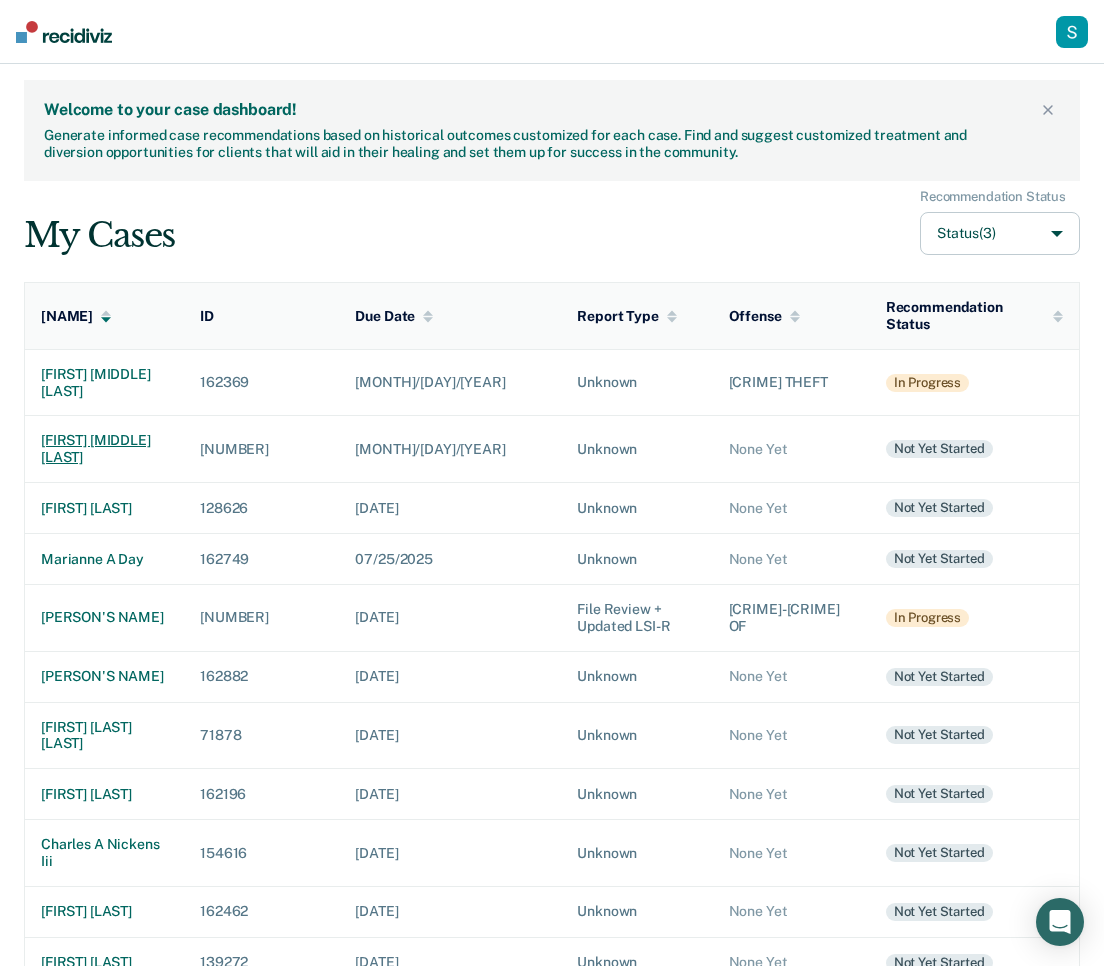 click on "[FIRST] [MIDDLE] [LAST]" at bounding box center [105, 382] 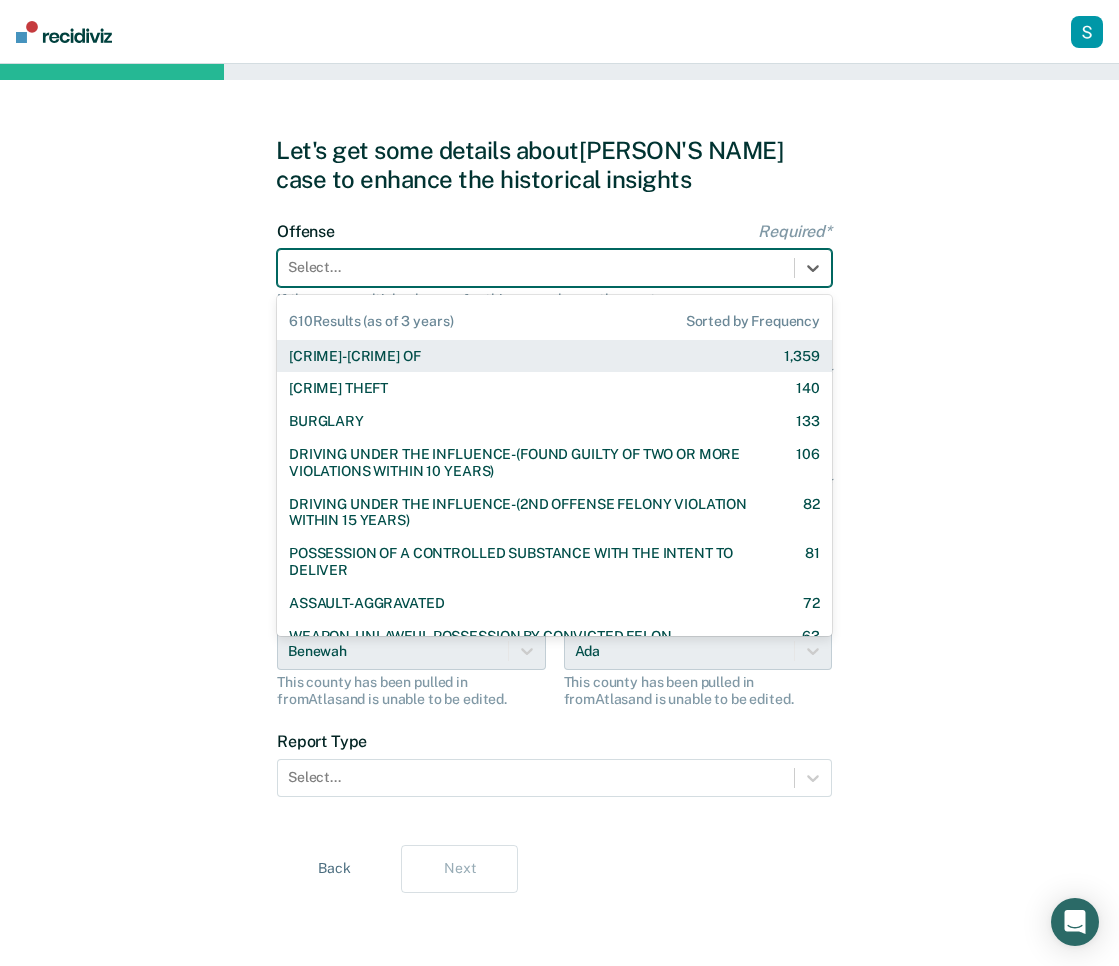 click on "Select..." at bounding box center [554, 268] 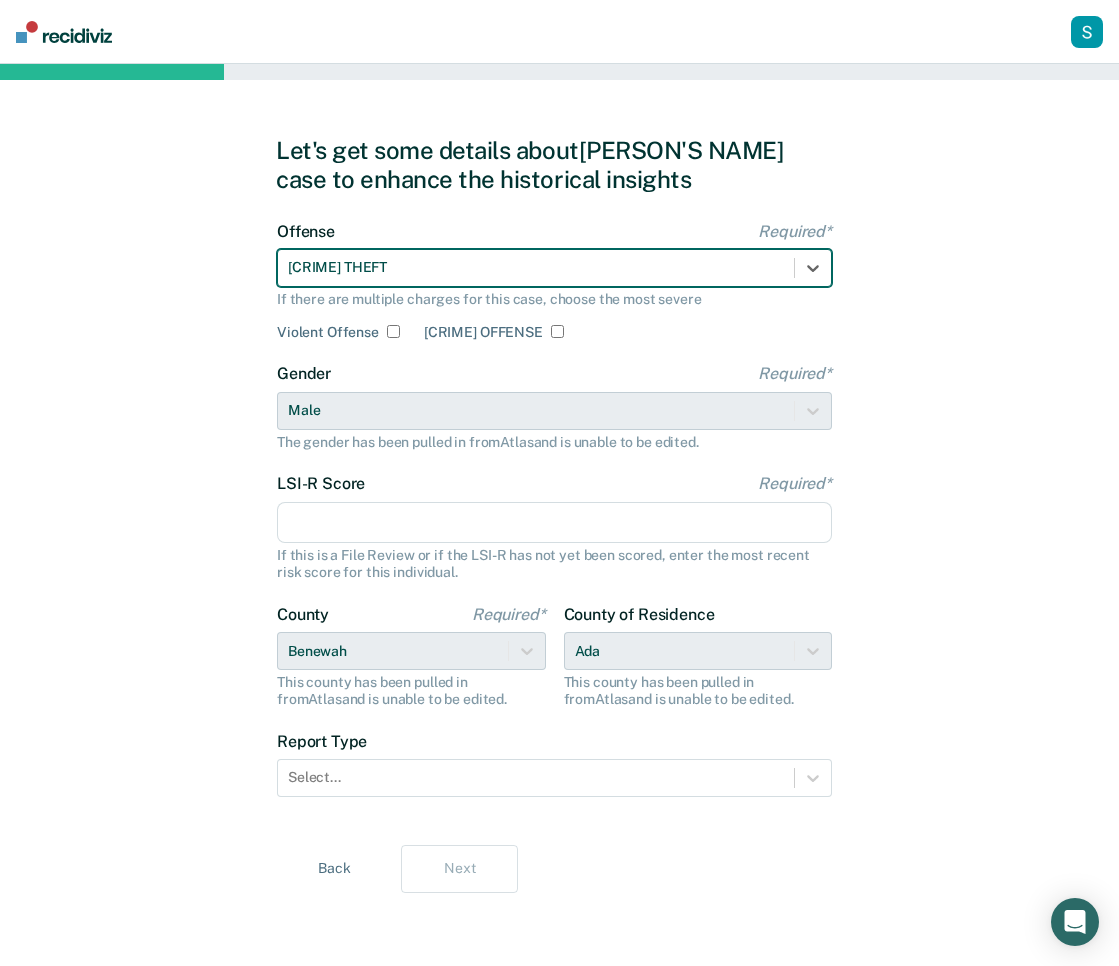 click on "LSI-R Score  Required*" at bounding box center (554, 523) 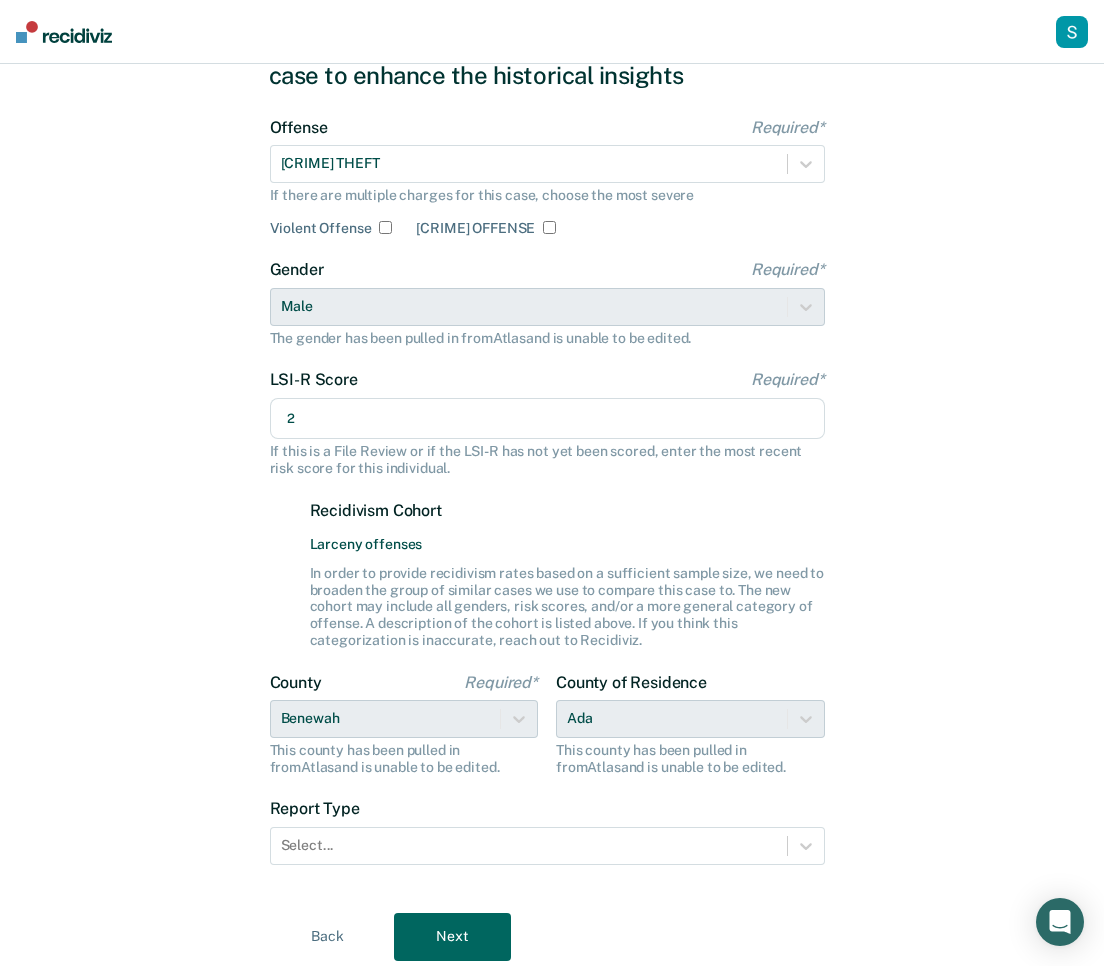 scroll, scrollTop: 170, scrollLeft: 0, axis: vertical 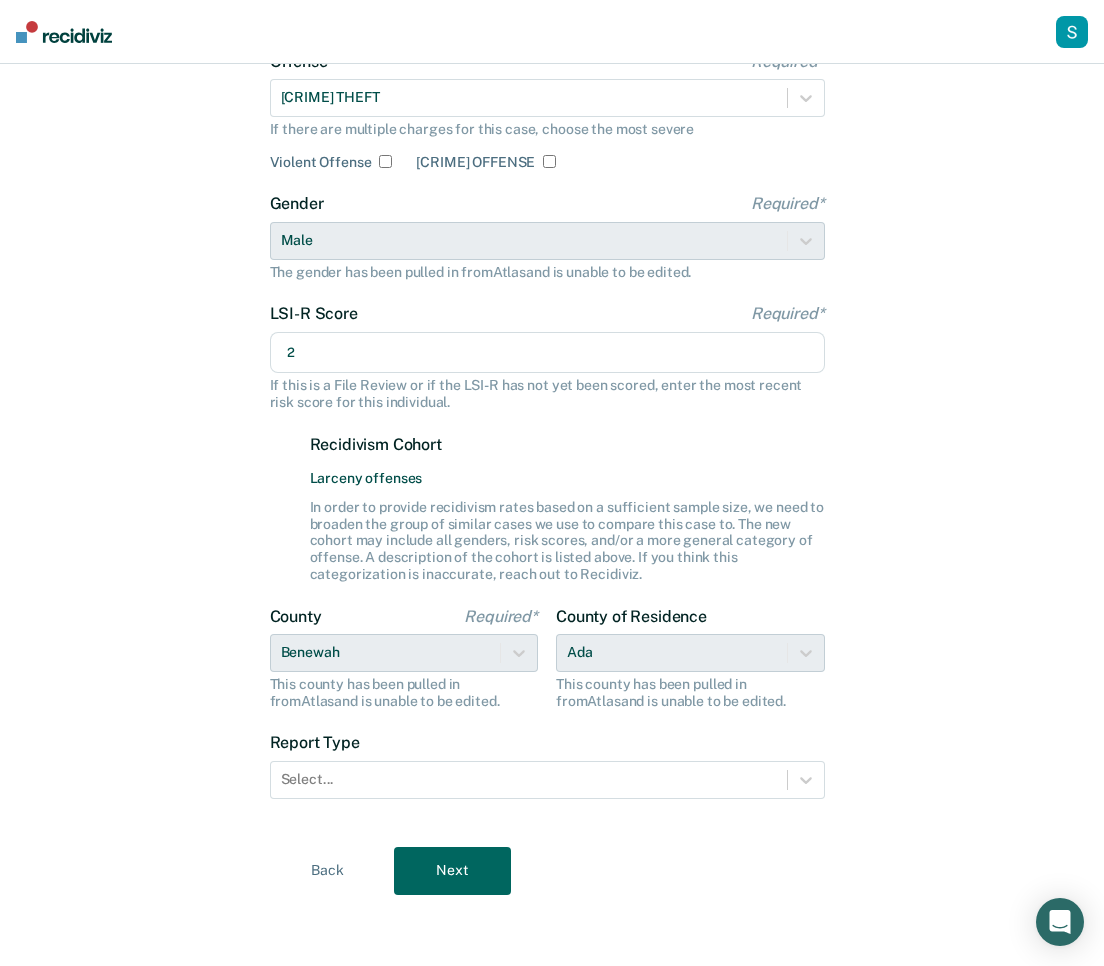 type on "2" 